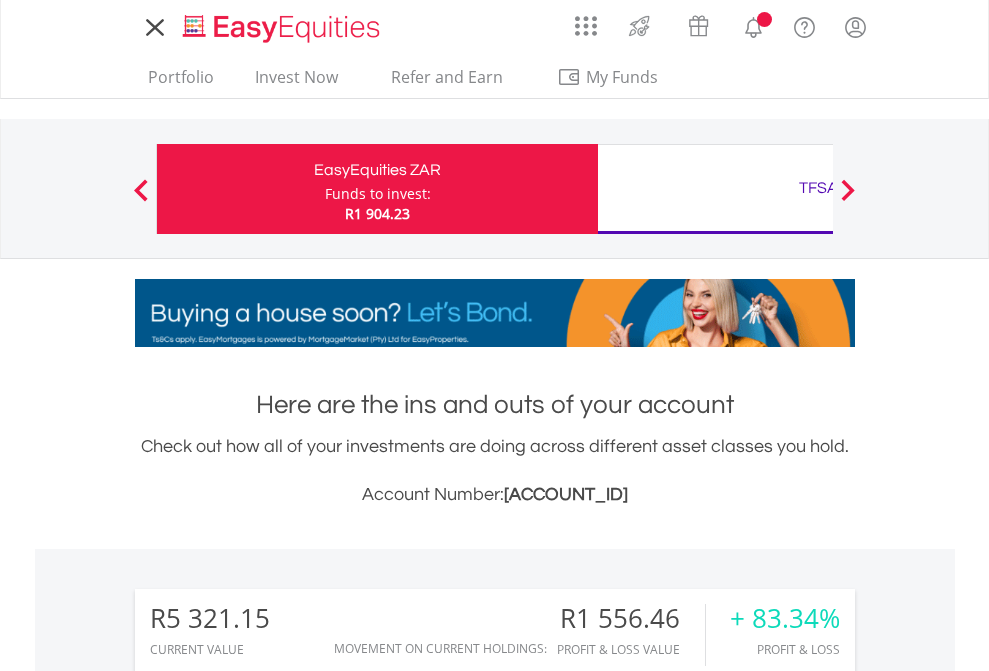 scroll, scrollTop: 0, scrollLeft: 0, axis: both 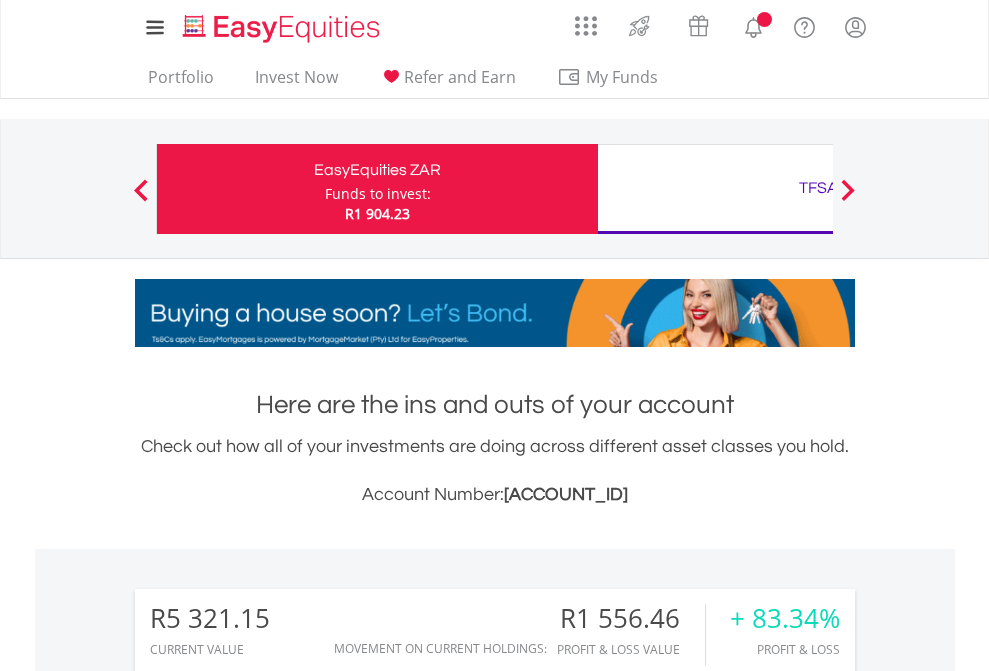 click on "Funds to invest:" at bounding box center [378, 194] 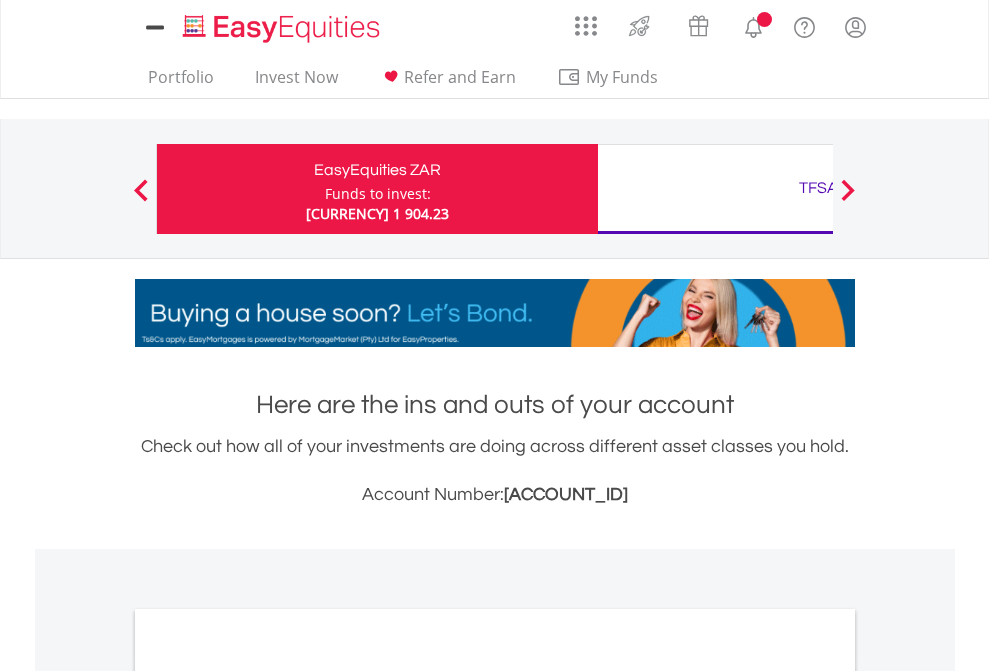 scroll, scrollTop: 0, scrollLeft: 0, axis: both 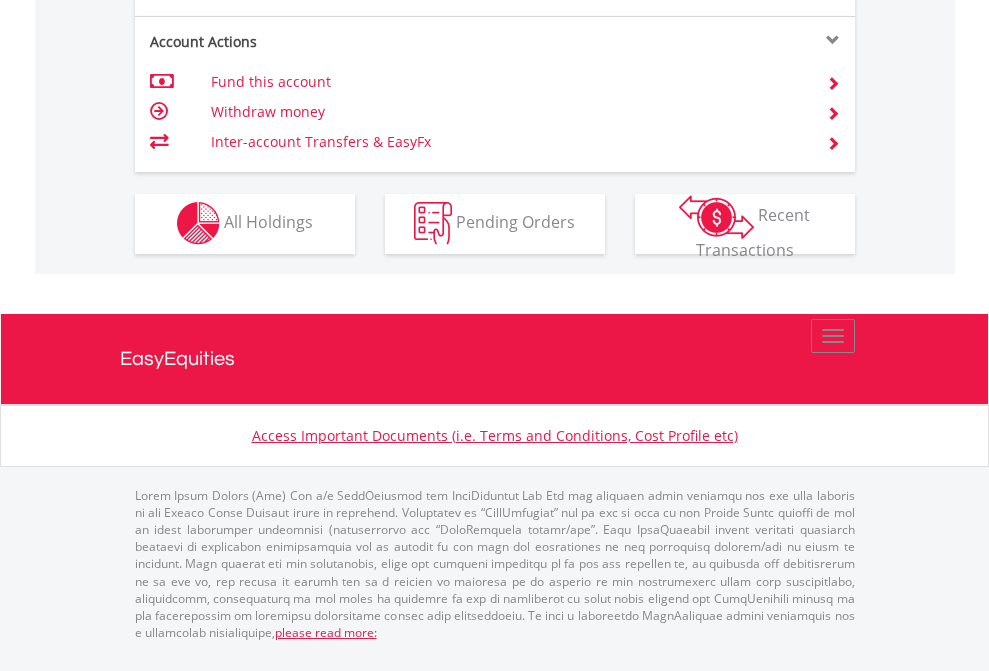 click on "Investment types" at bounding box center (706, -337) 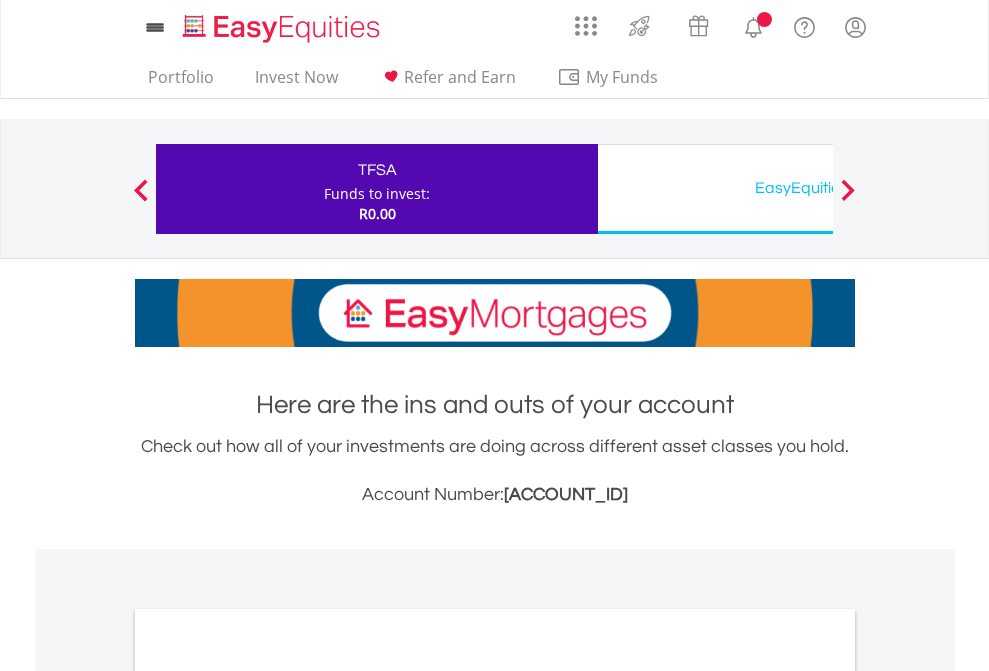 scroll, scrollTop: 0, scrollLeft: 0, axis: both 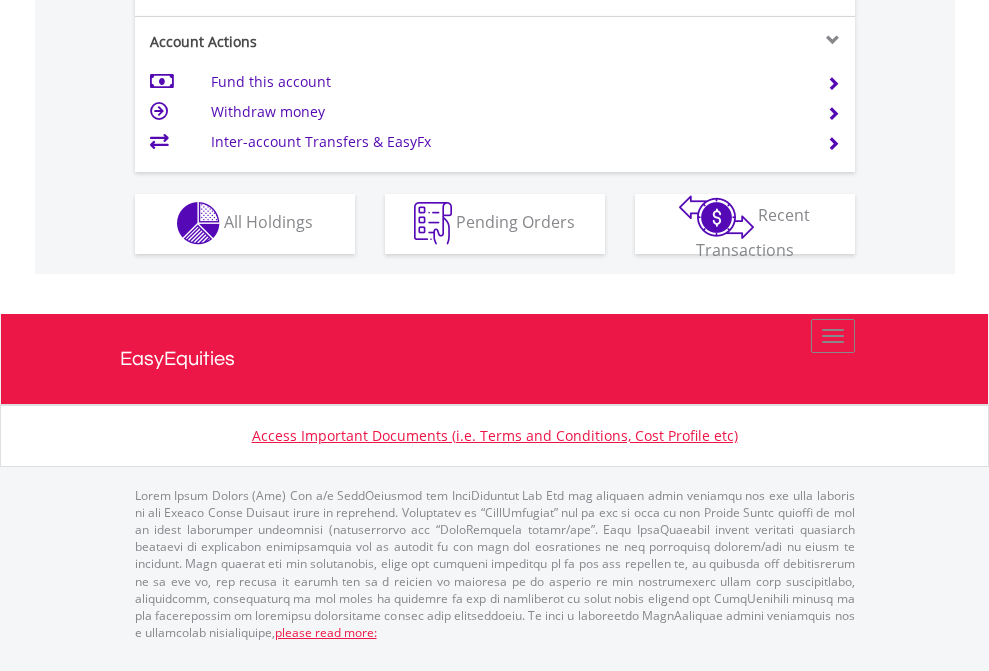 click on "Investment types" at bounding box center (706, -353) 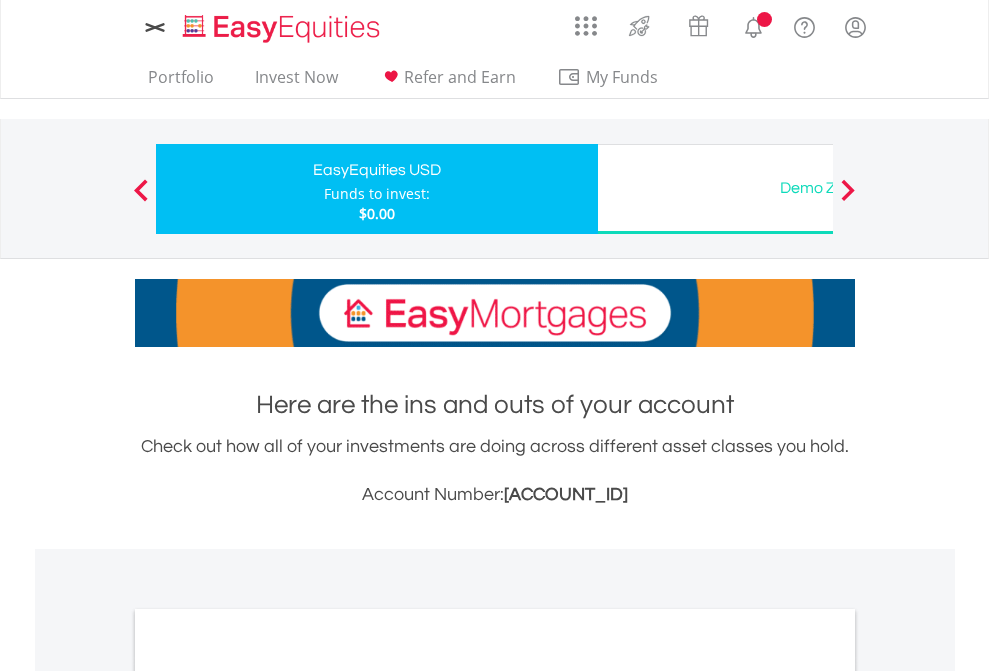 scroll, scrollTop: 0, scrollLeft: 0, axis: both 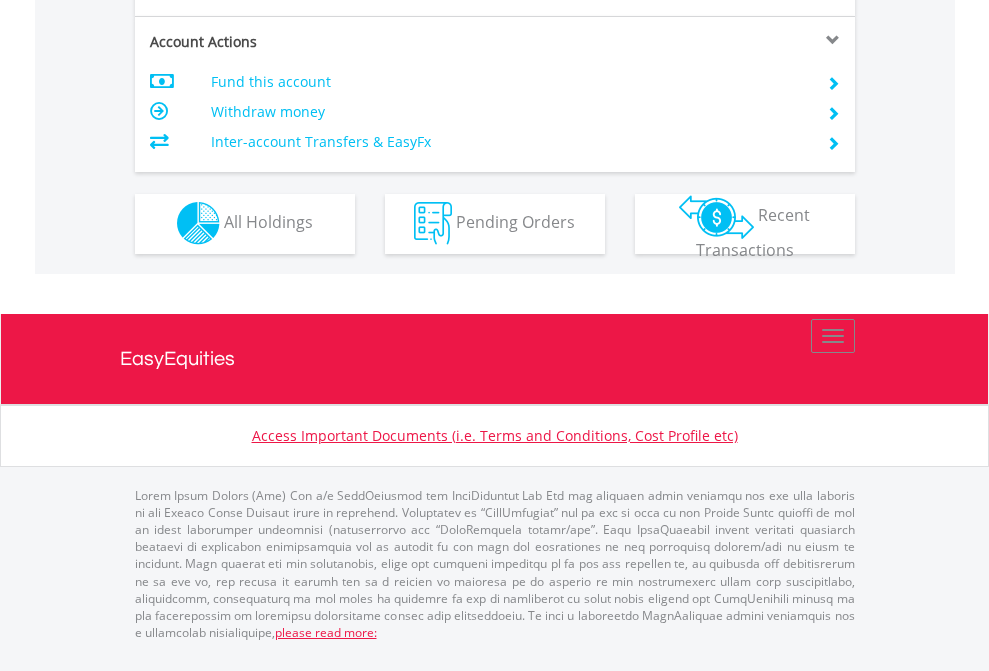 click on "Investment types" at bounding box center (706, -353) 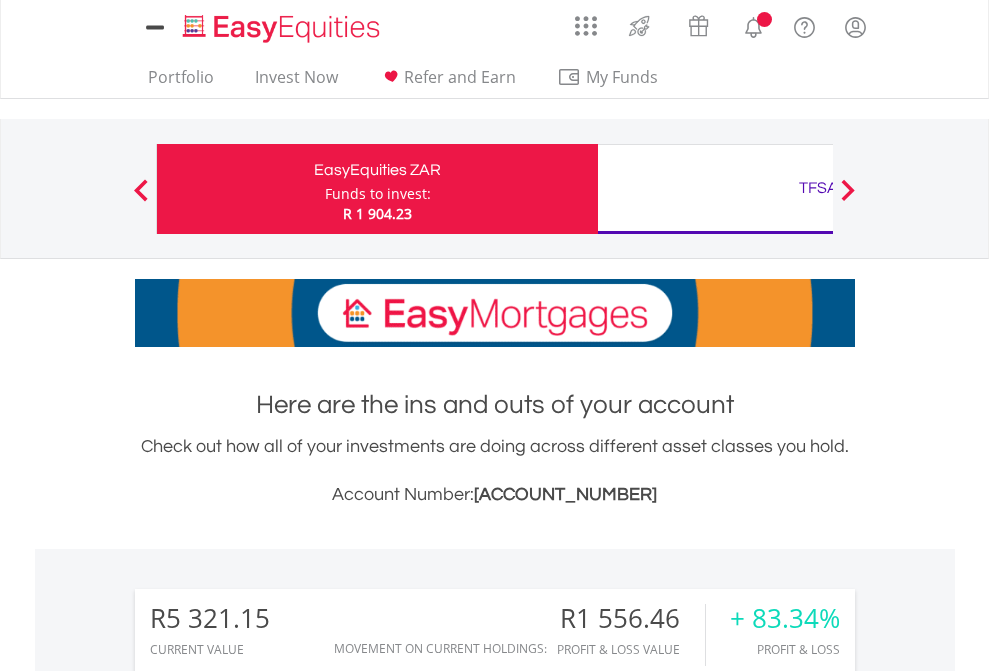 scroll, scrollTop: 1573, scrollLeft: 0, axis: vertical 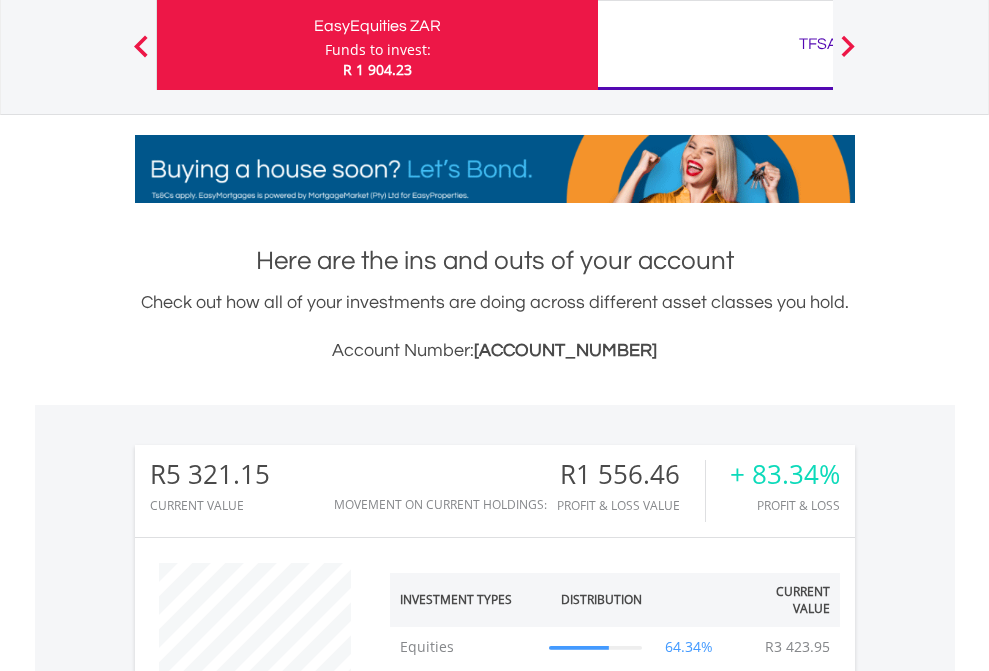 click on "TFSA" at bounding box center [818, 44] 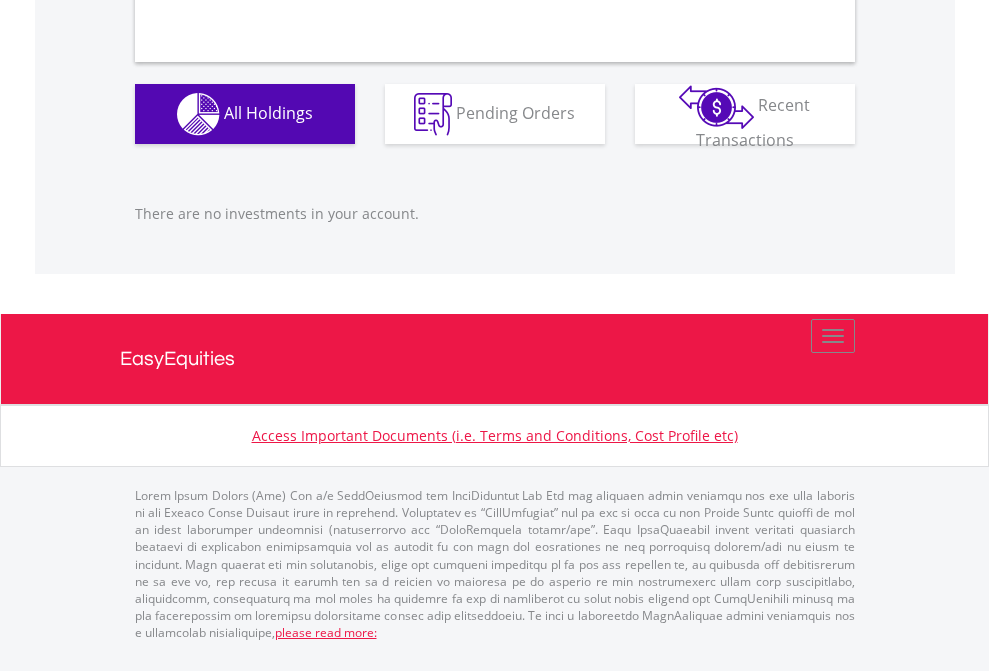 scroll, scrollTop: 1980, scrollLeft: 0, axis: vertical 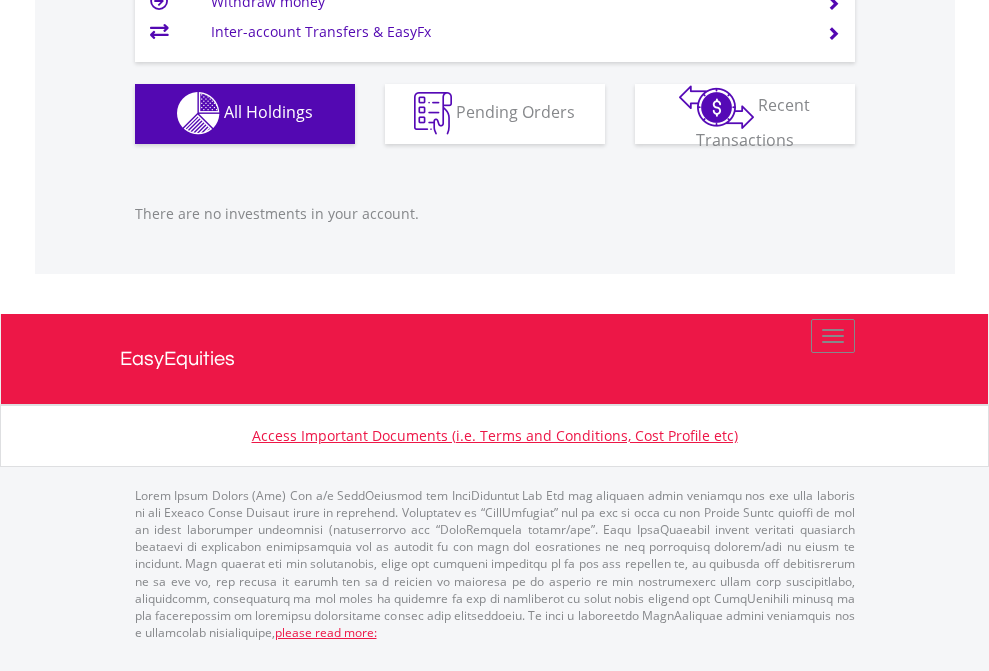 click on "EasyEquities USD" at bounding box center (818, -1142) 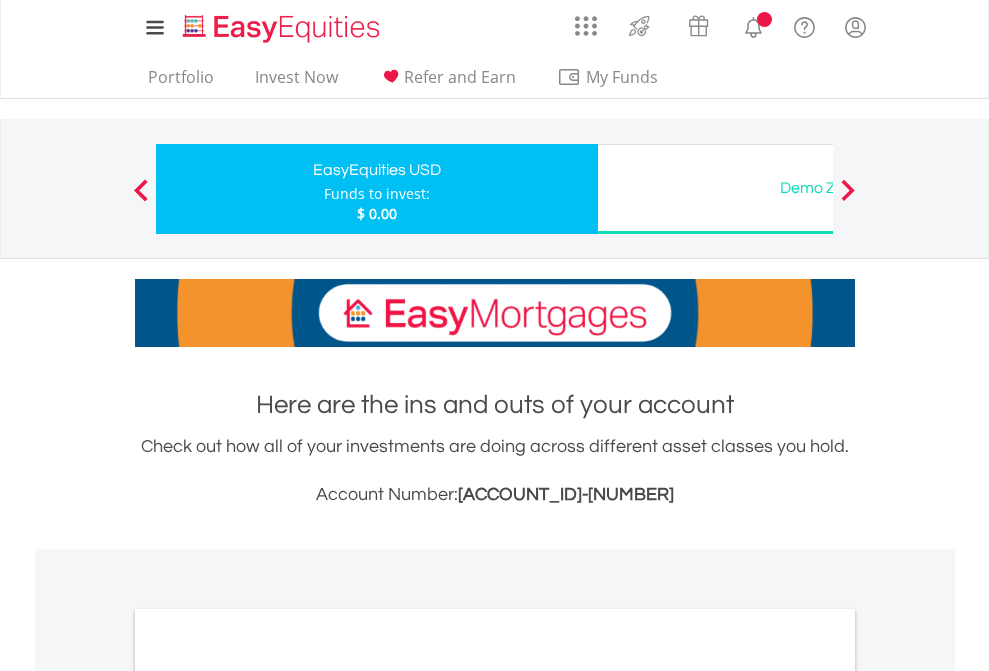 scroll, scrollTop: 0, scrollLeft: 0, axis: both 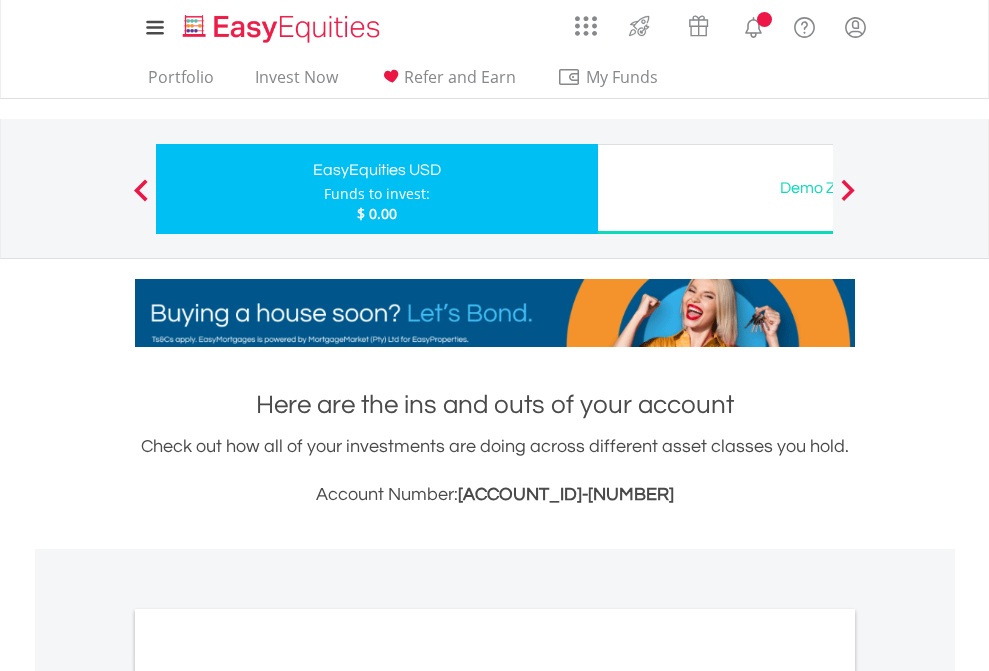 click on "All Holdings" at bounding box center [268, 1096] 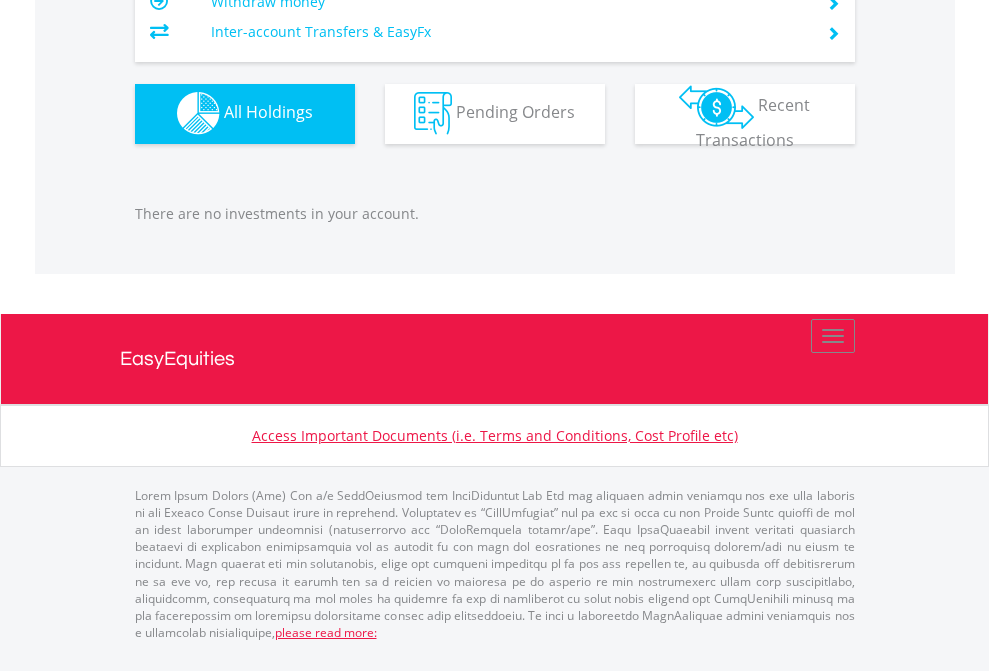 scroll, scrollTop: 1980, scrollLeft: 0, axis: vertical 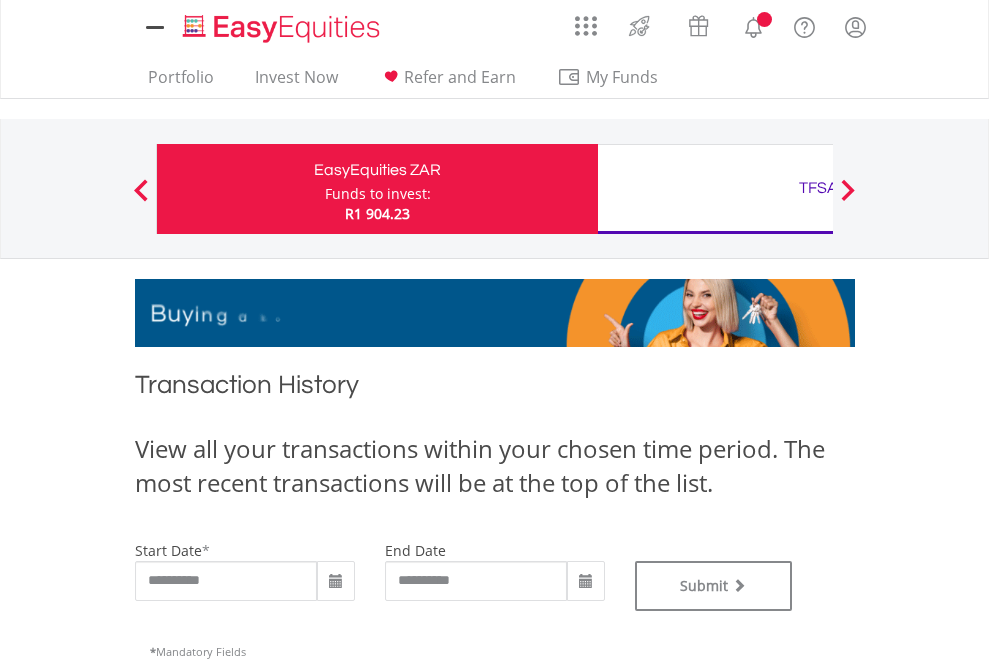 type on "**********" 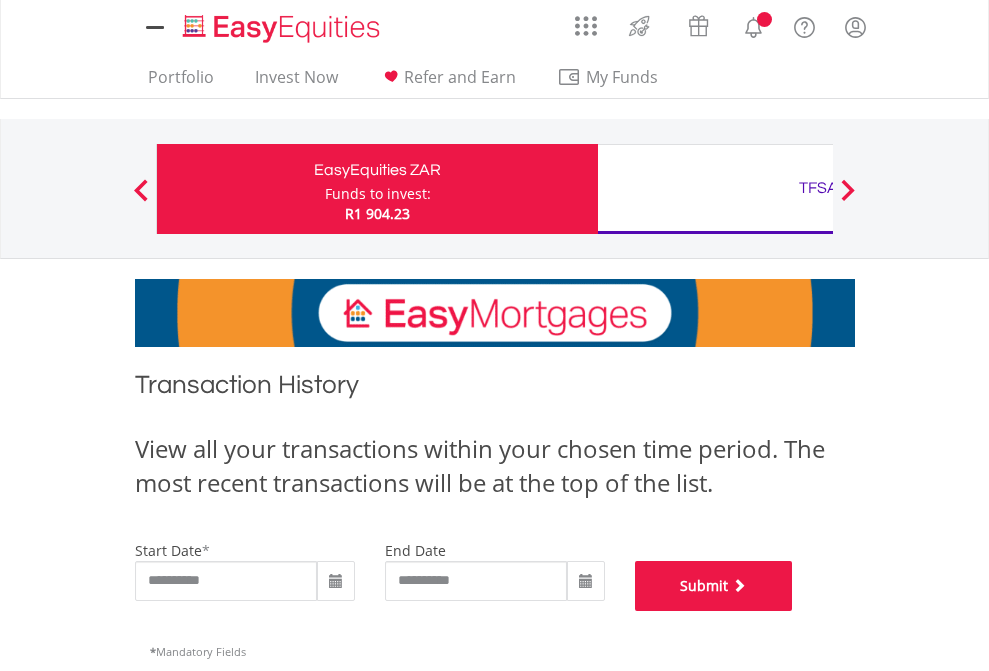 click on "Submit" at bounding box center (714, 586) 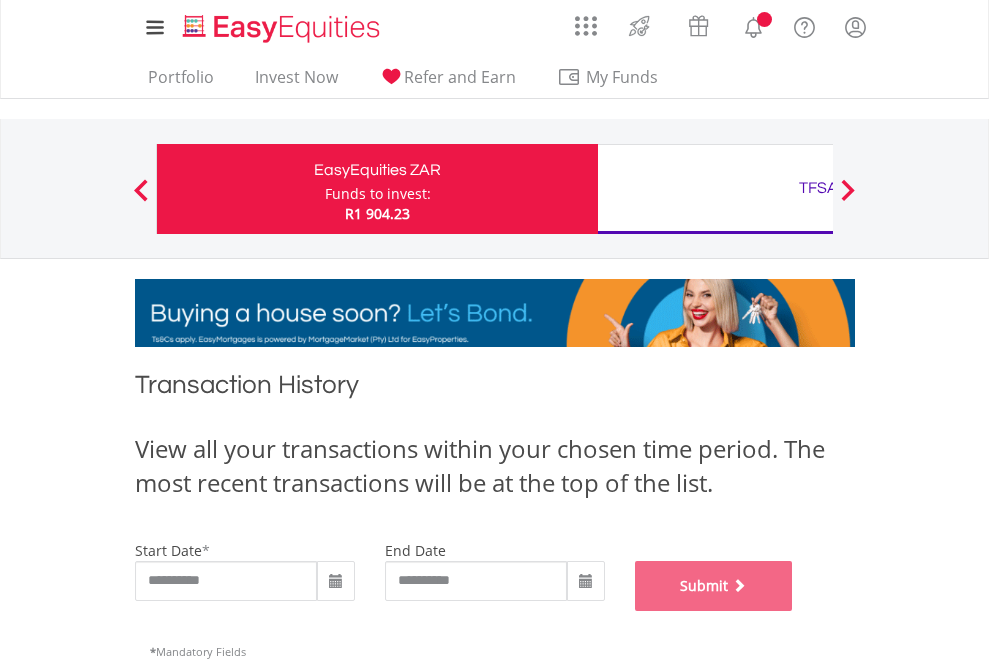 scroll, scrollTop: 811, scrollLeft: 0, axis: vertical 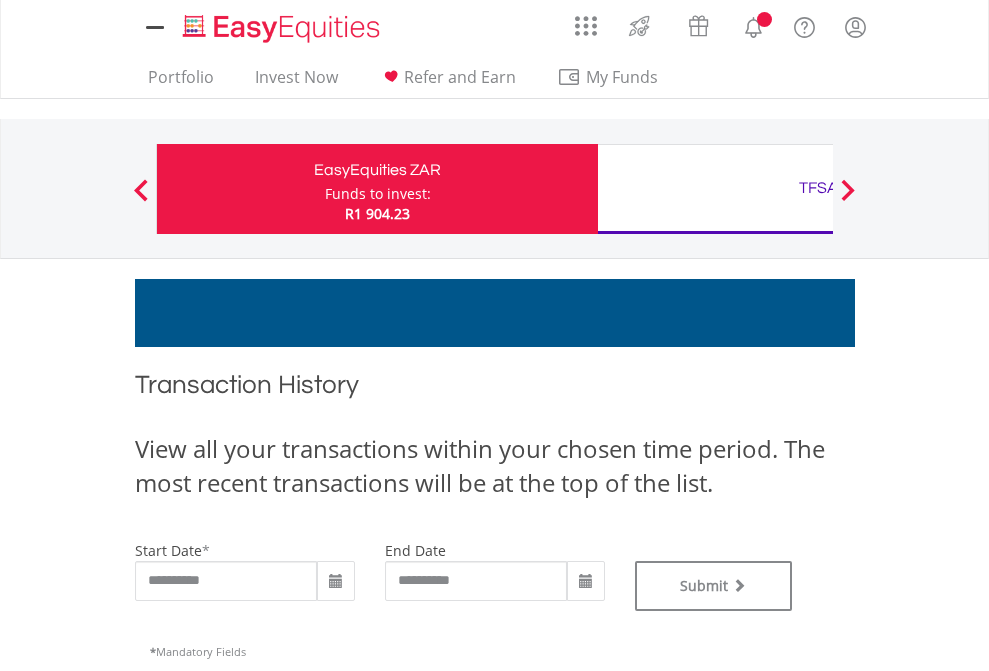 click on "TFSA" at bounding box center [818, 188] 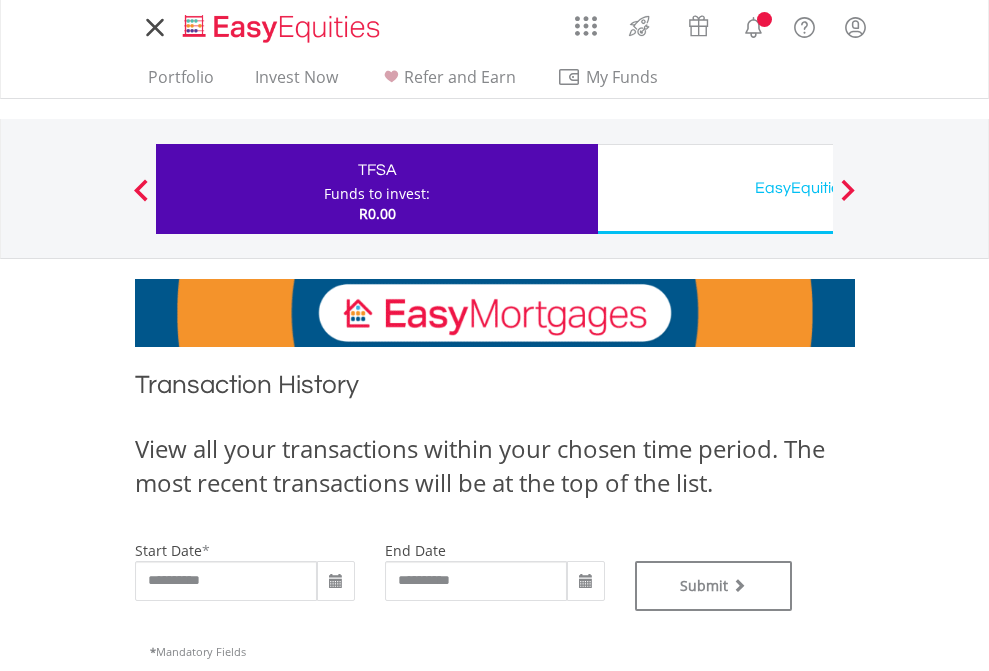 scroll, scrollTop: 0, scrollLeft: 0, axis: both 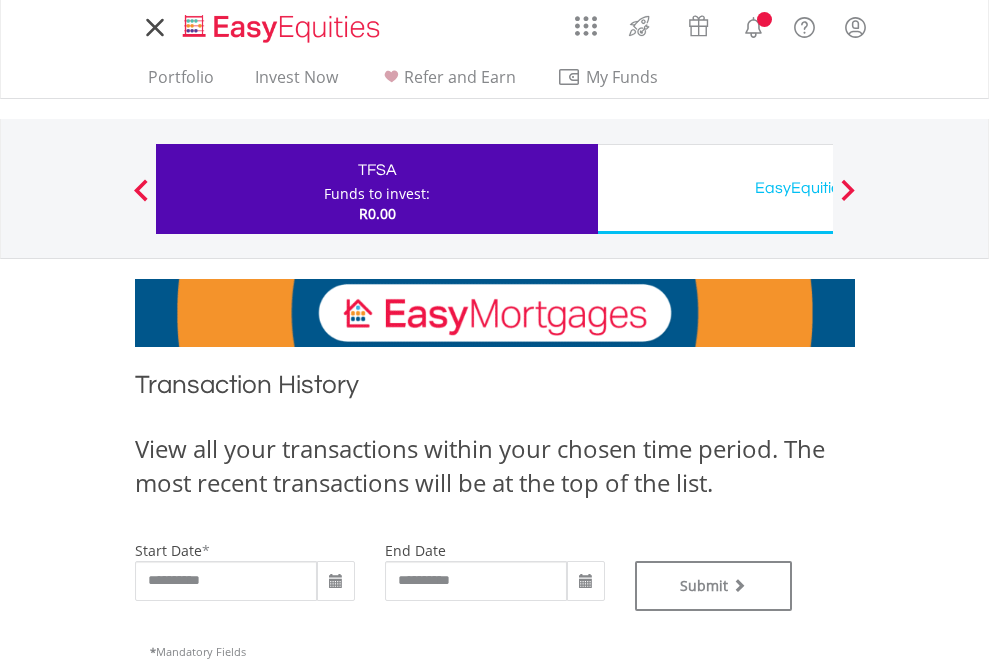 type on "**********" 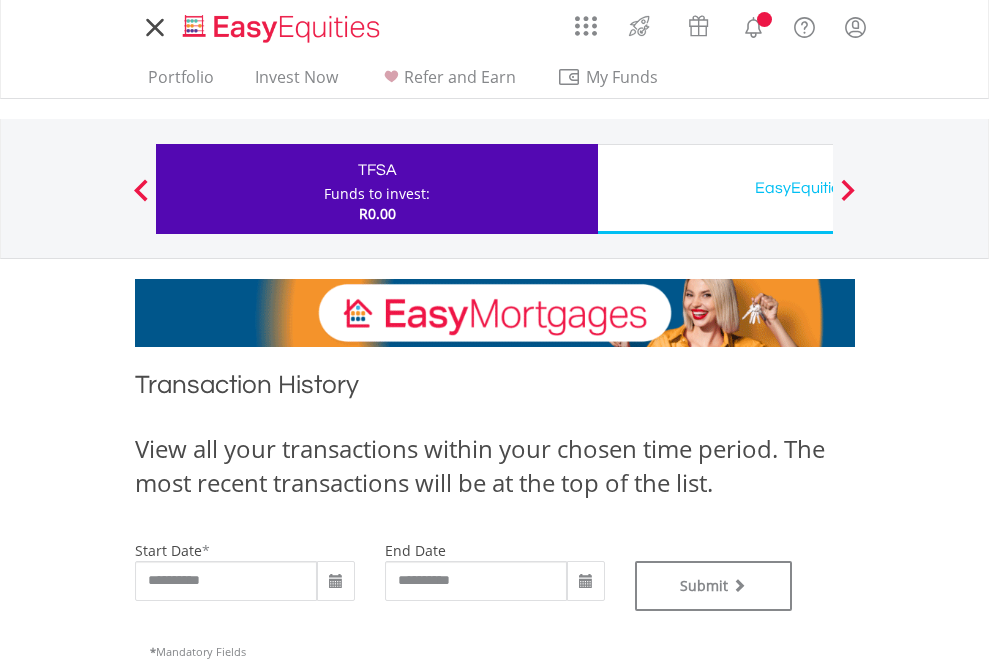type on "**********" 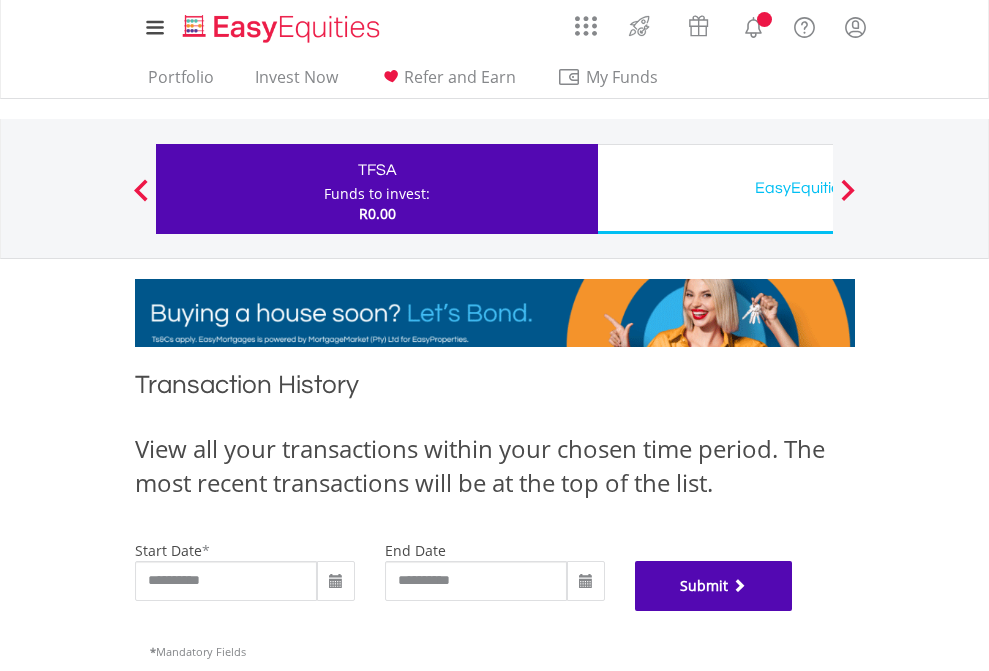 click on "Submit" at bounding box center [714, 586] 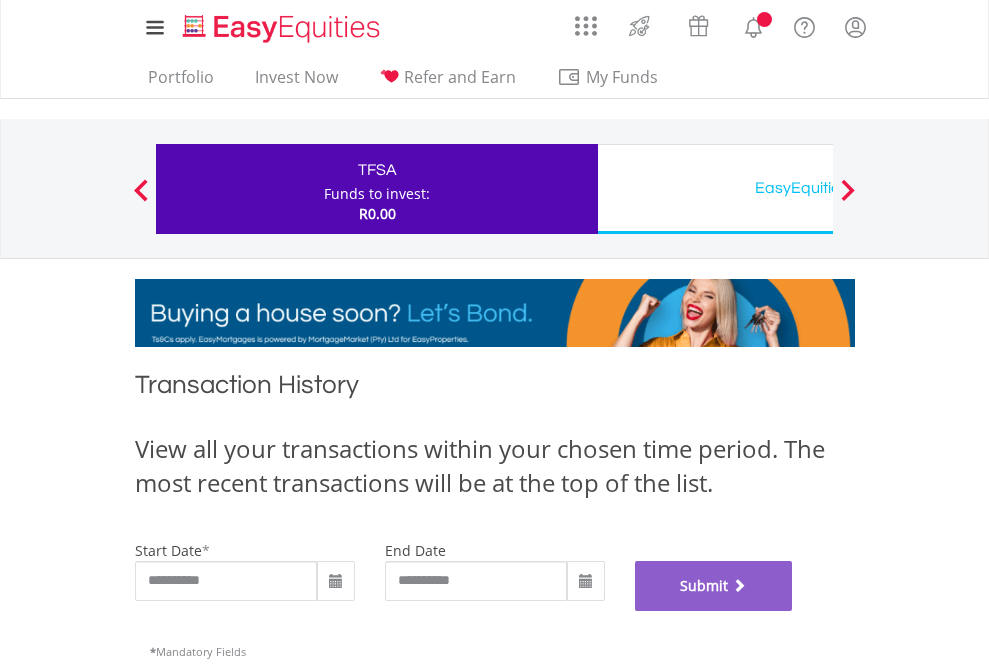 scroll, scrollTop: 811, scrollLeft: 0, axis: vertical 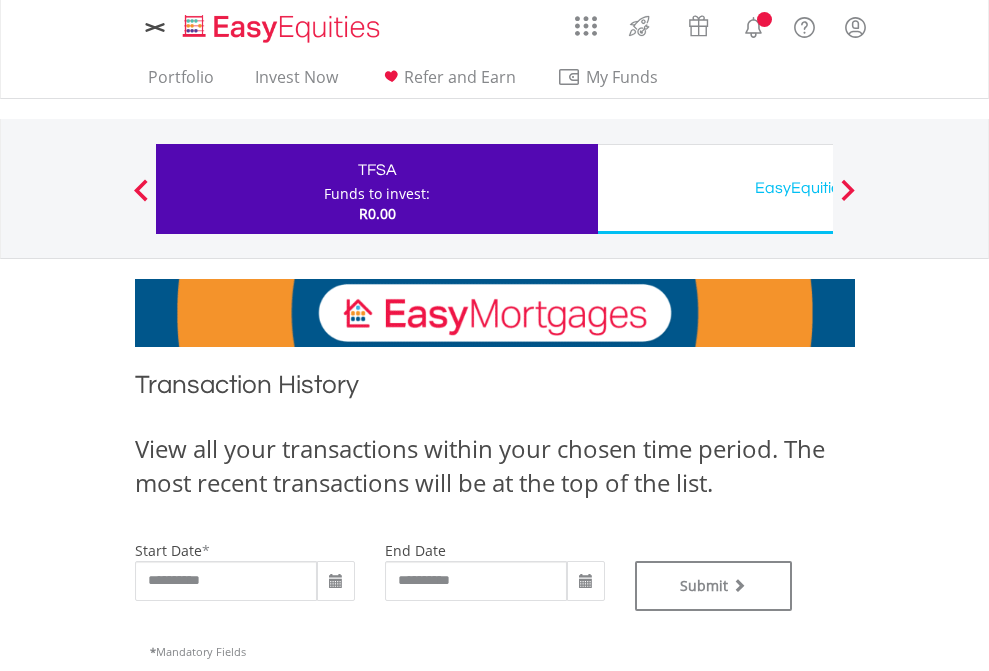 click on "EasyEquities USD" at bounding box center [818, 188] 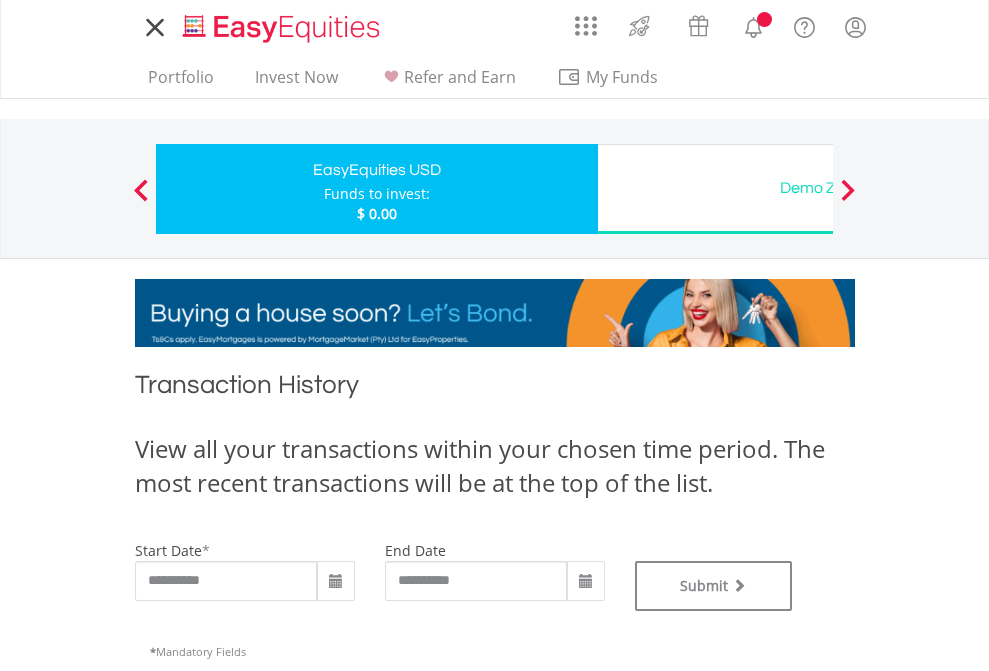 scroll, scrollTop: 0, scrollLeft: 0, axis: both 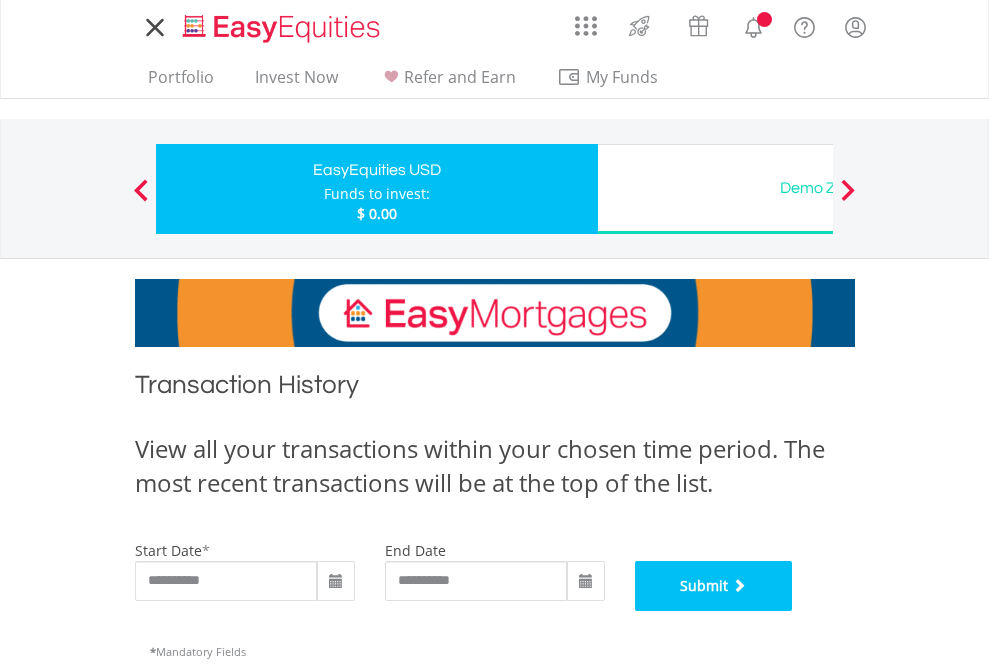 click on "Submit" at bounding box center (714, 586) 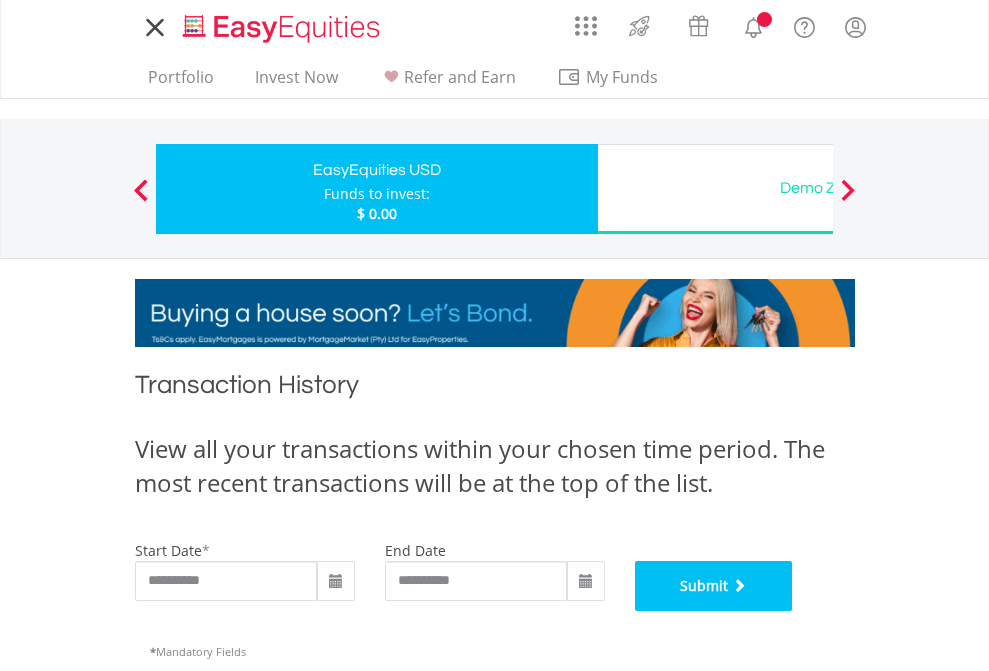 scroll, scrollTop: 811, scrollLeft: 0, axis: vertical 